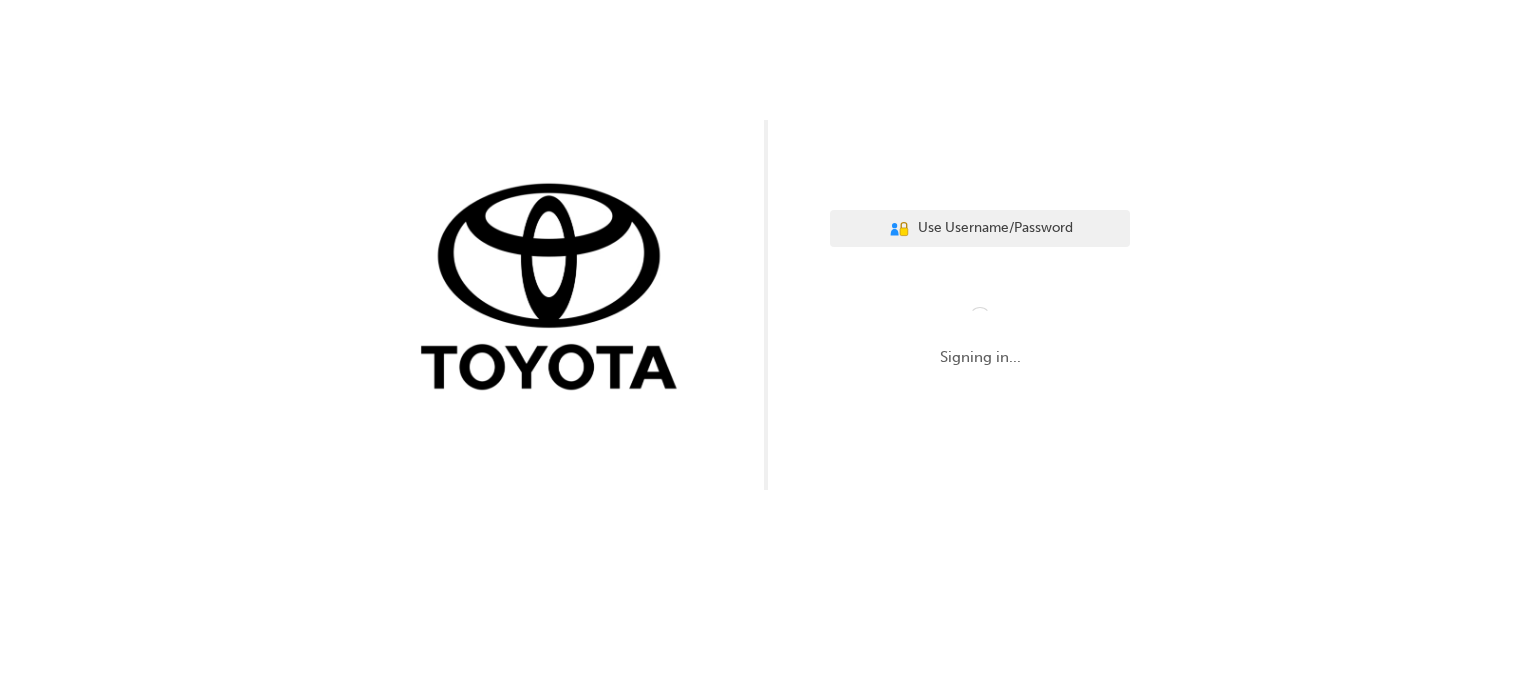scroll, scrollTop: 0, scrollLeft: 0, axis: both 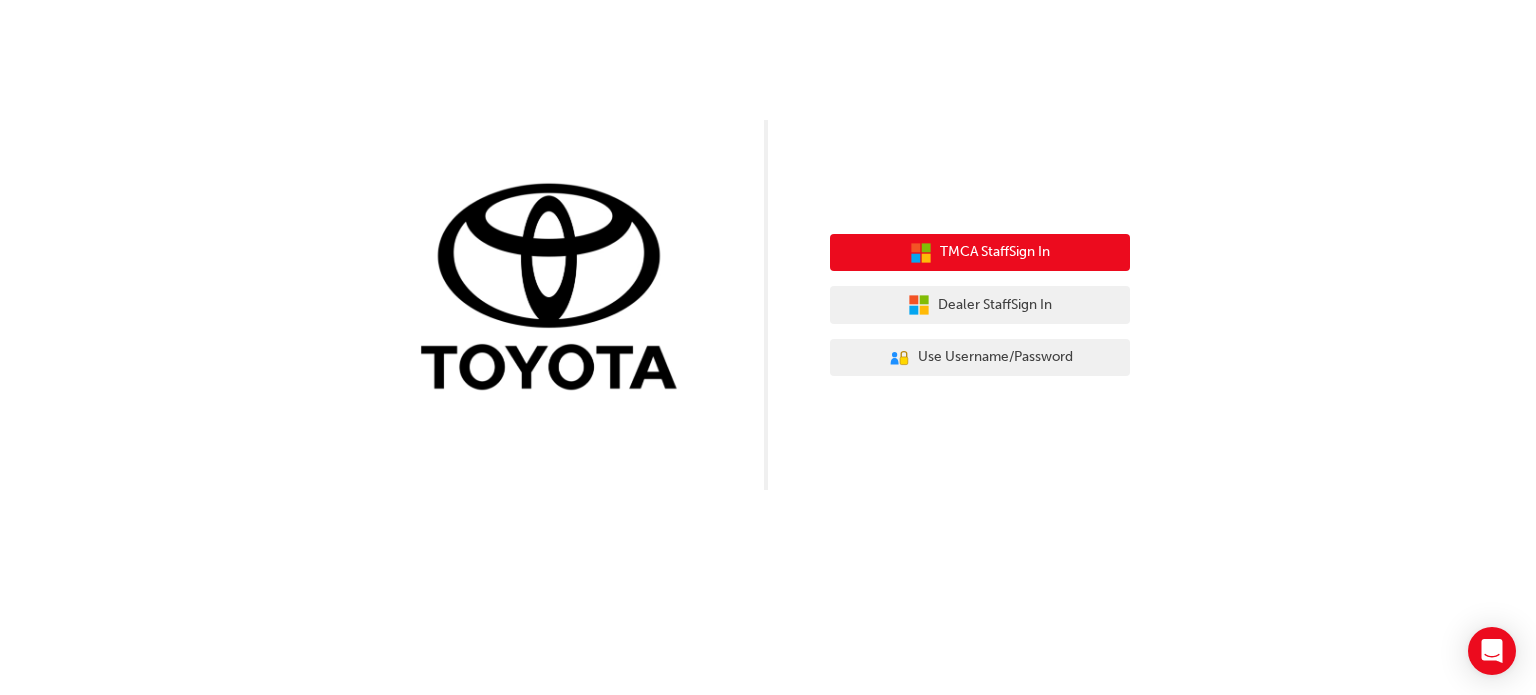 click on "TMCA Staff  Sign In" at bounding box center [980, 253] 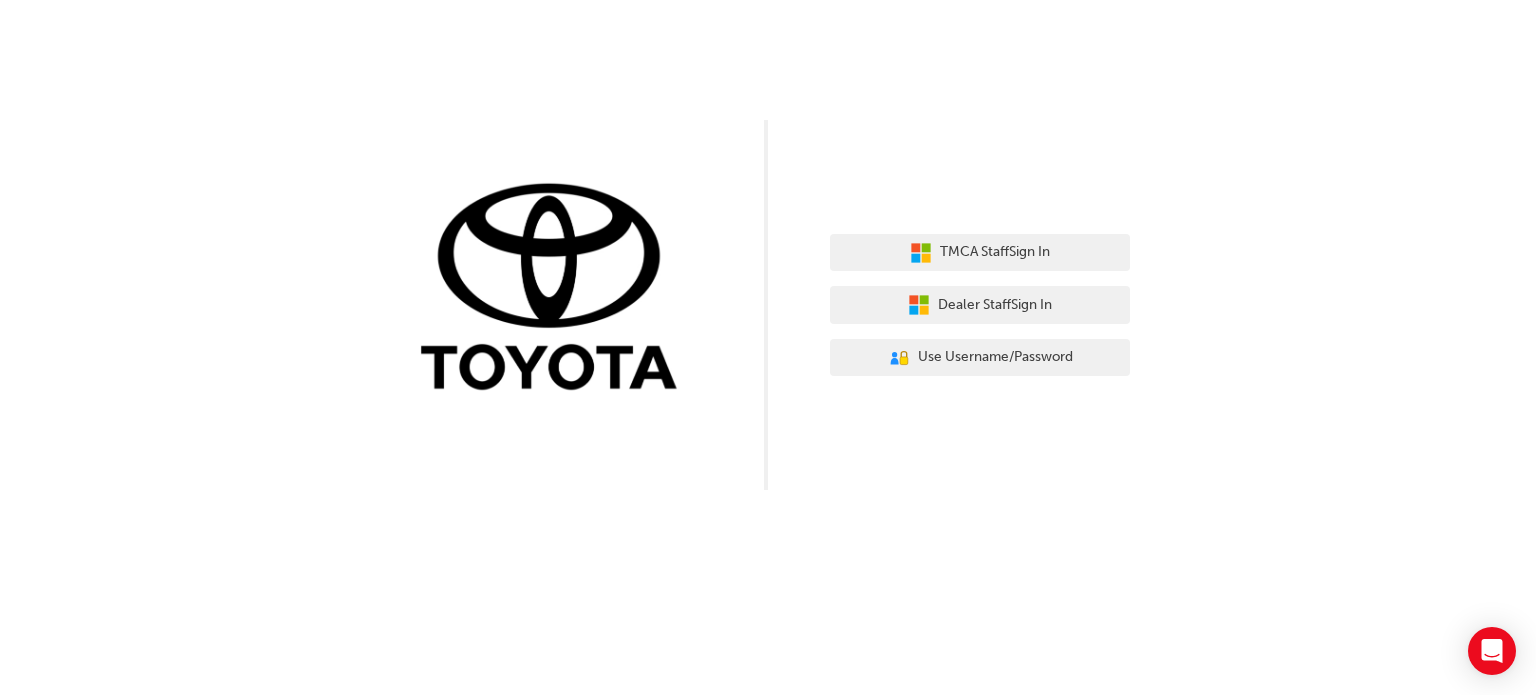 scroll, scrollTop: 0, scrollLeft: 0, axis: both 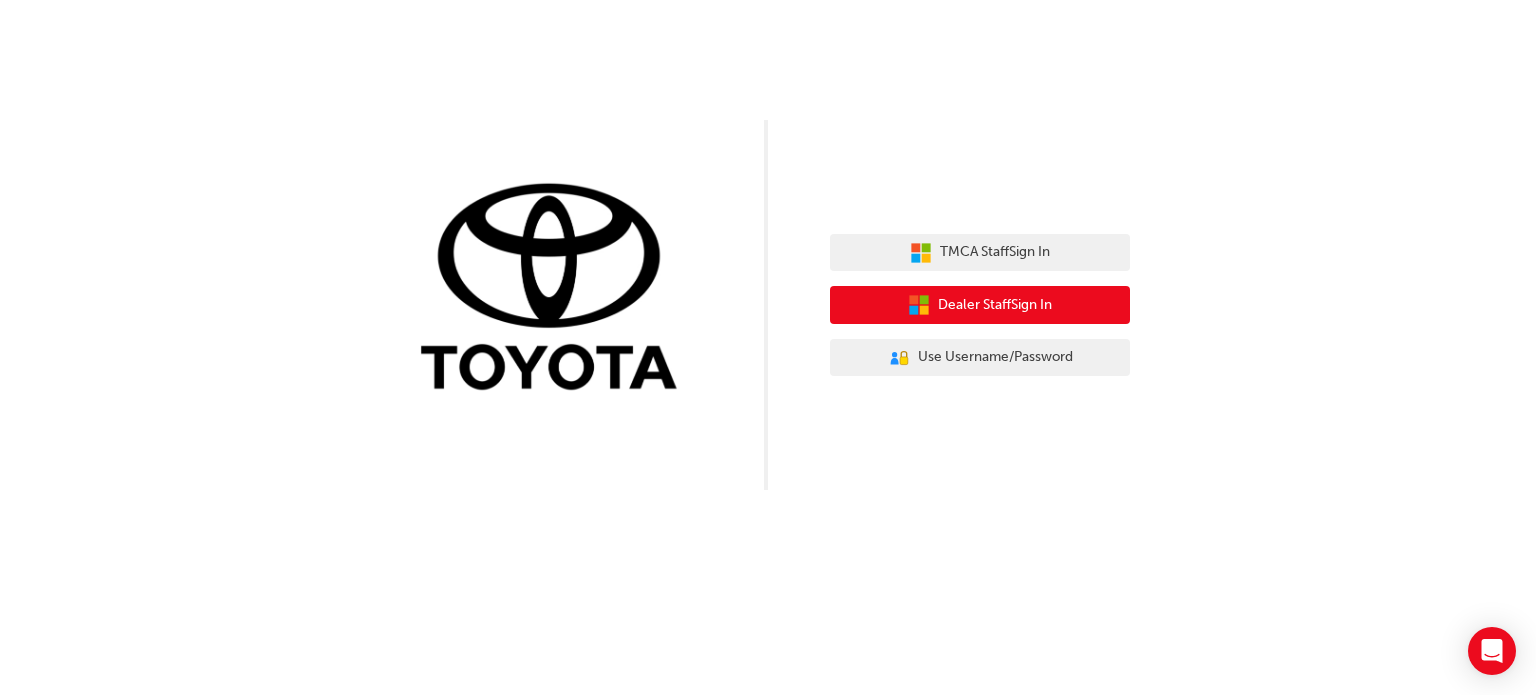 click on "Dealer Staff  Sign In" at bounding box center [995, 305] 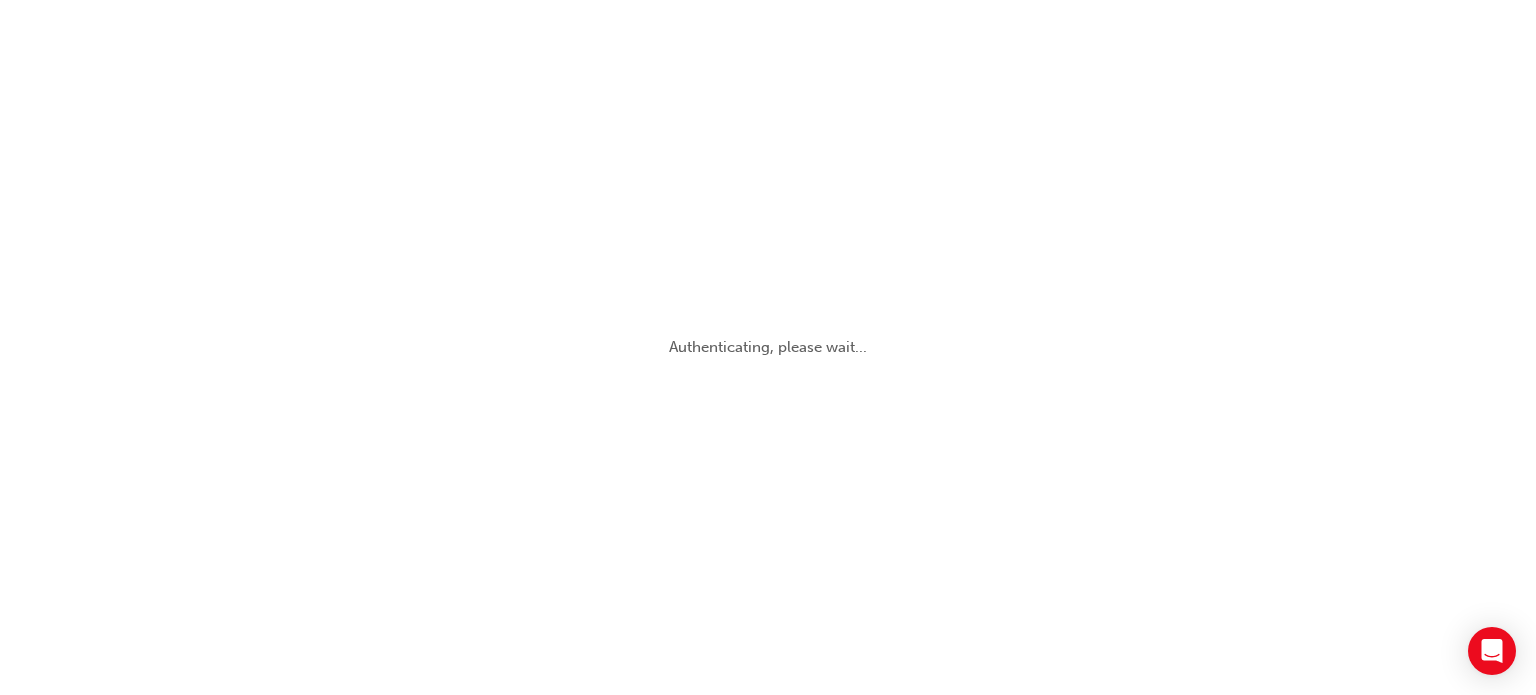 scroll, scrollTop: 0, scrollLeft: 0, axis: both 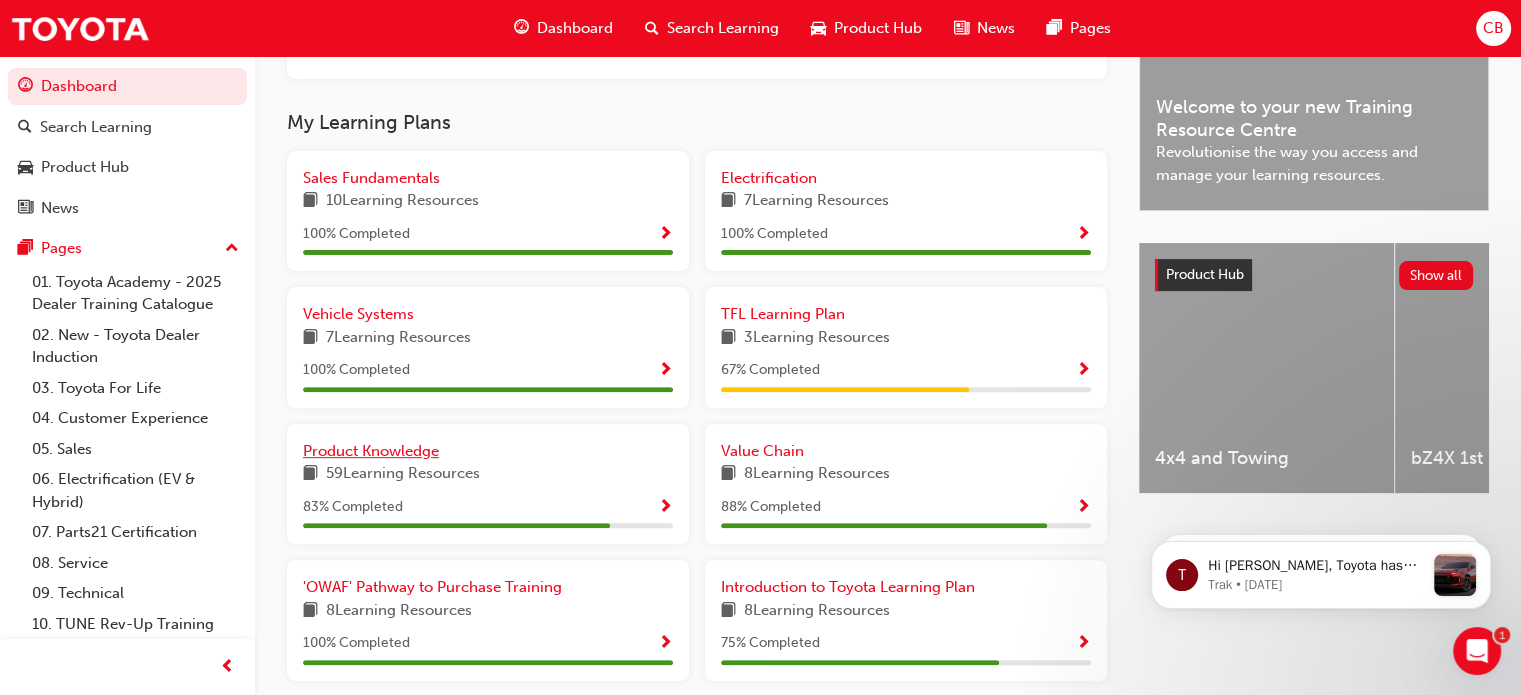 click on "Product Knowledge" at bounding box center (371, 451) 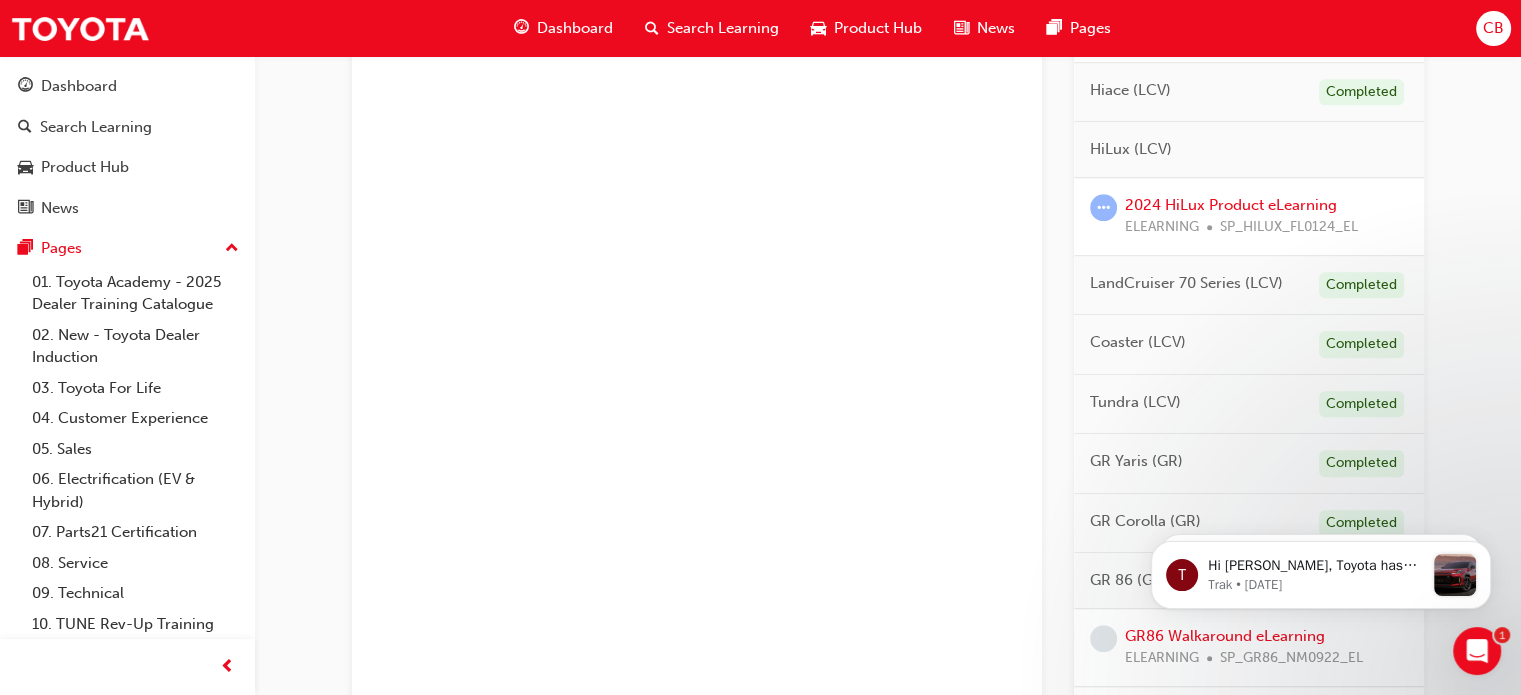 scroll, scrollTop: 1300, scrollLeft: 0, axis: vertical 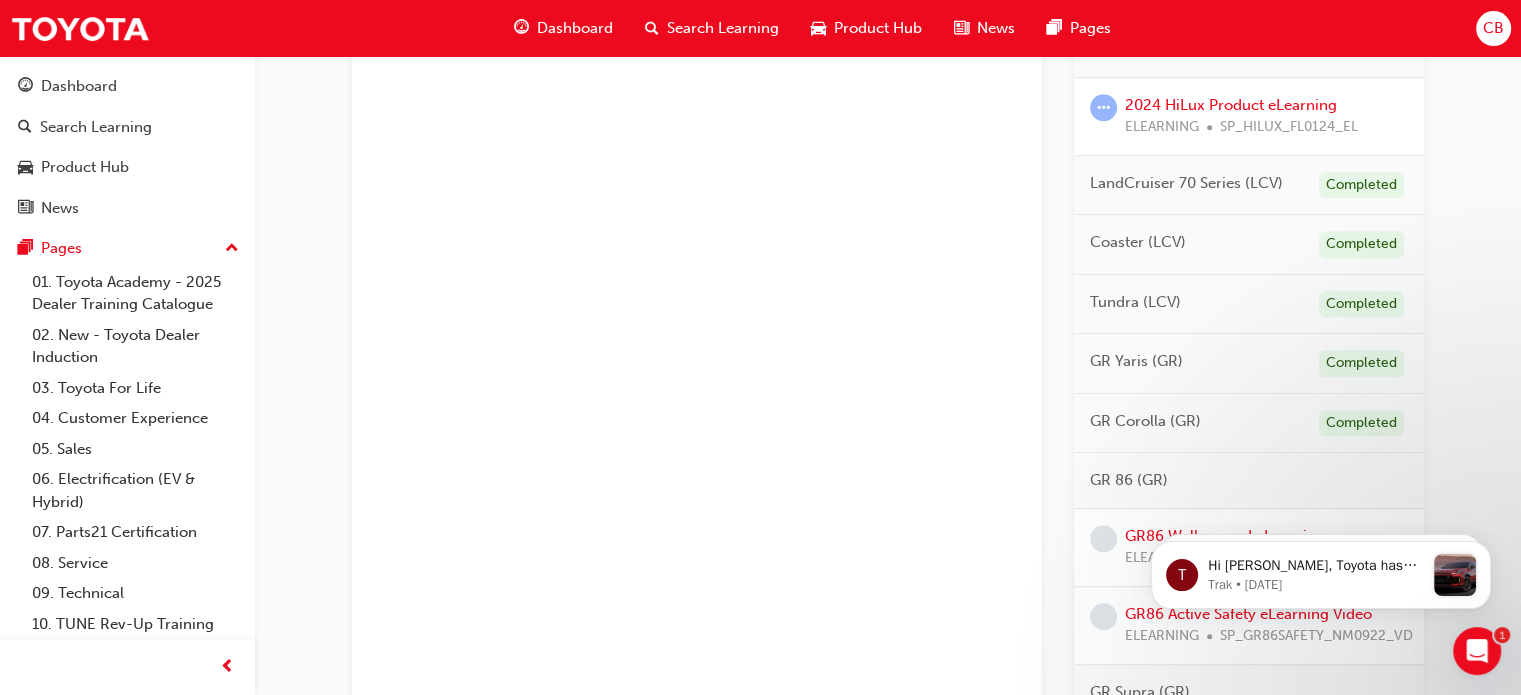 drag, startPoint x: 858, startPoint y: 446, endPoint x: 841, endPoint y: 443, distance: 17.262676 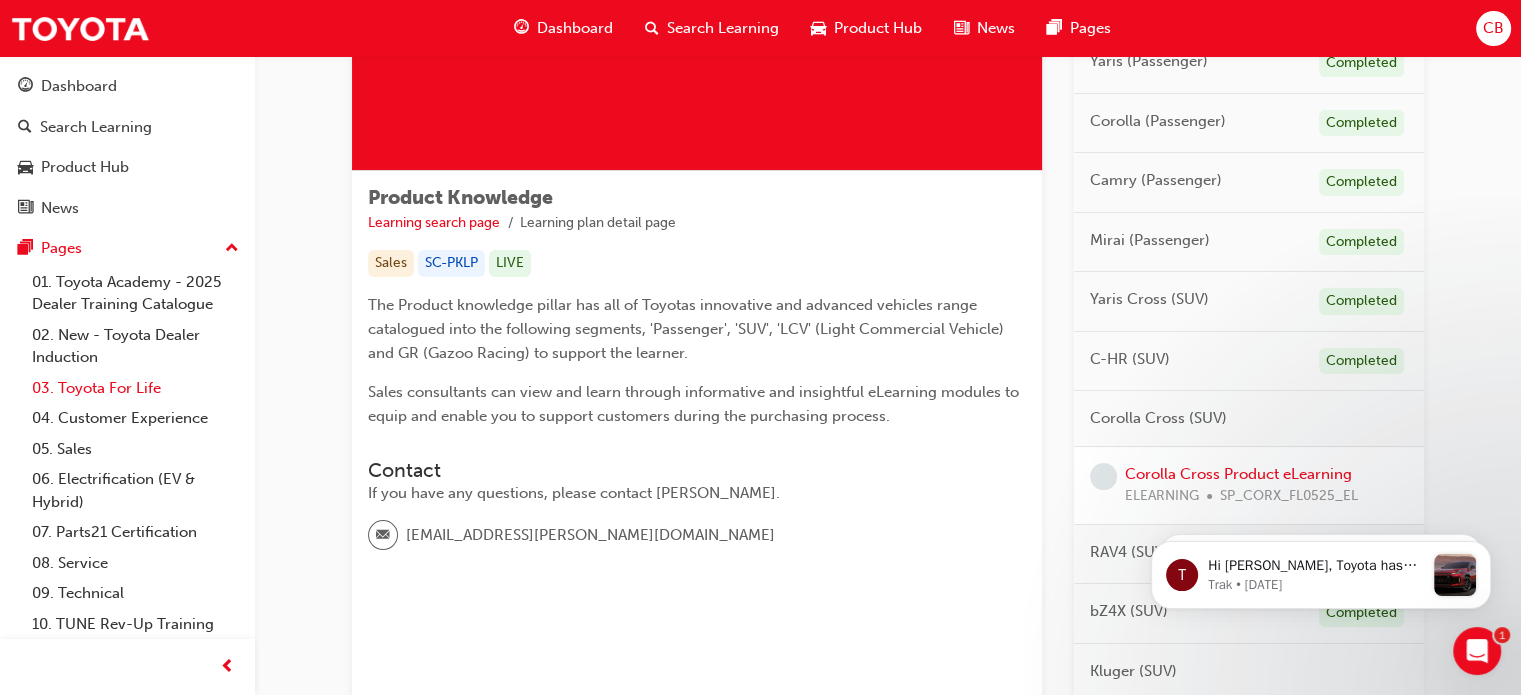 scroll, scrollTop: 200, scrollLeft: 0, axis: vertical 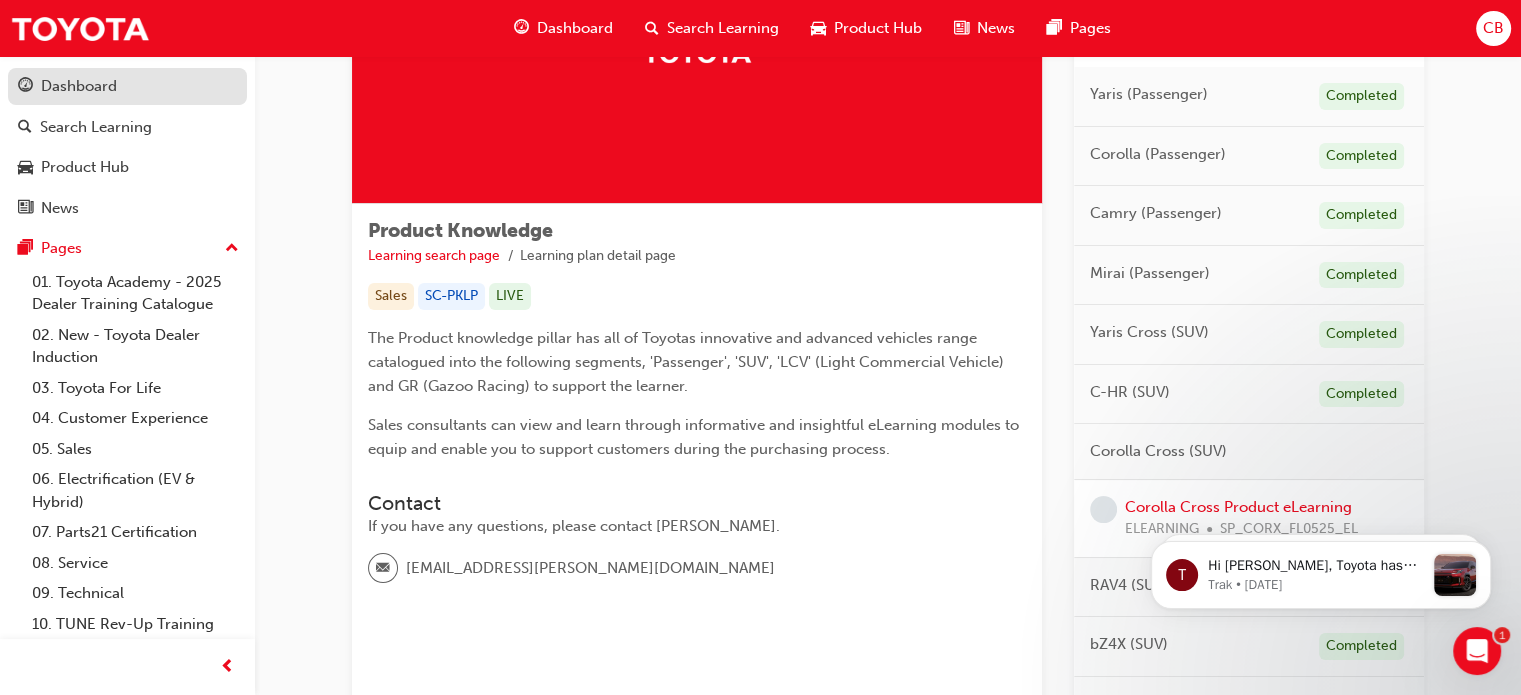 click on "Dashboard" at bounding box center [127, 86] 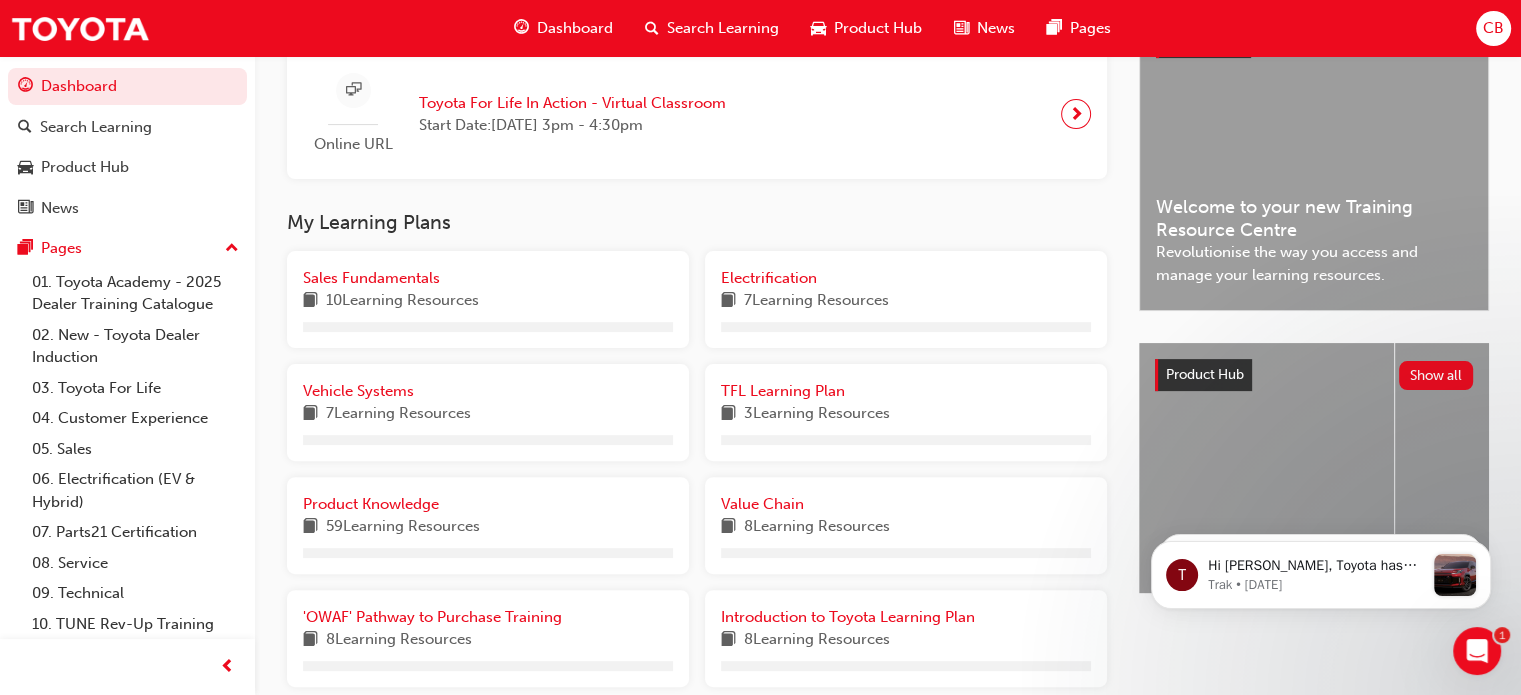 scroll, scrollTop: 597, scrollLeft: 0, axis: vertical 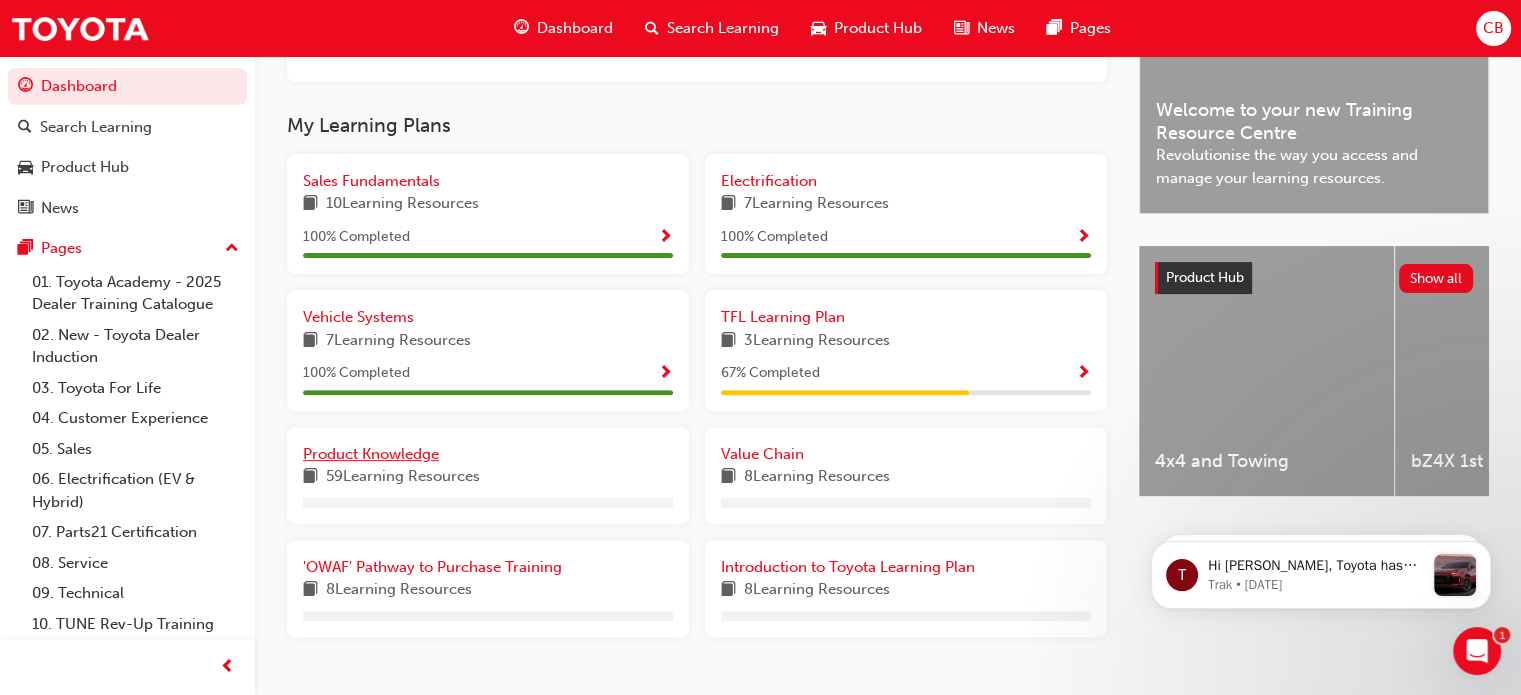 click on "Product Knowledge" at bounding box center [371, 454] 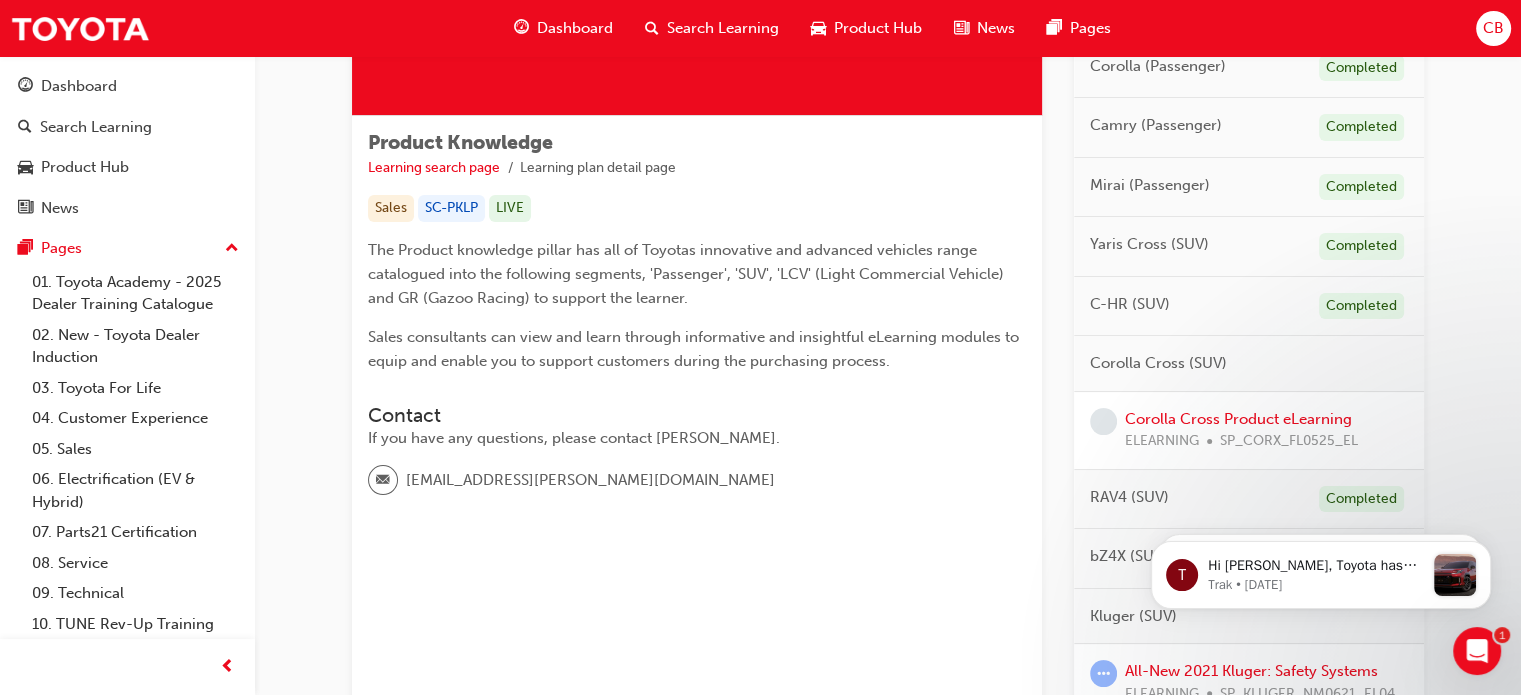 scroll, scrollTop: 0, scrollLeft: 0, axis: both 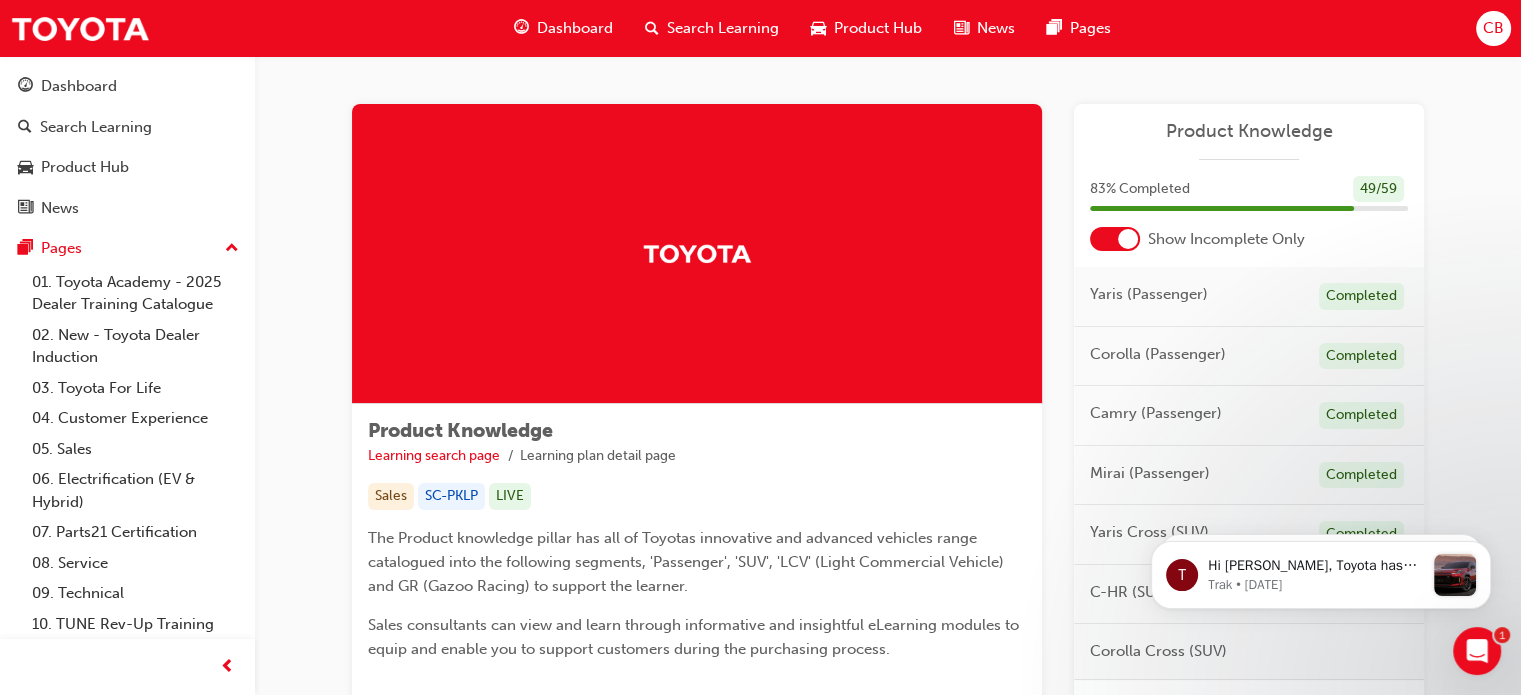 click at bounding box center (1115, 239) 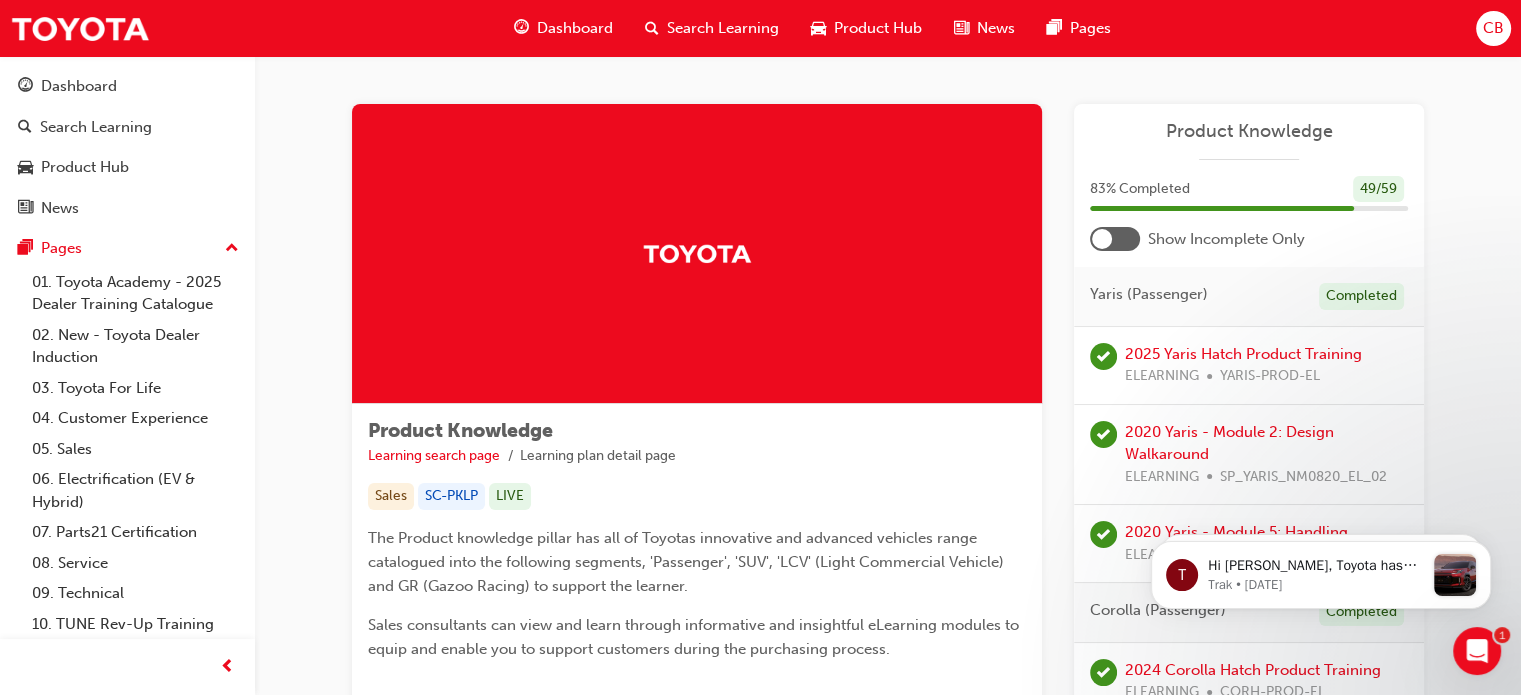 click at bounding box center (1115, 239) 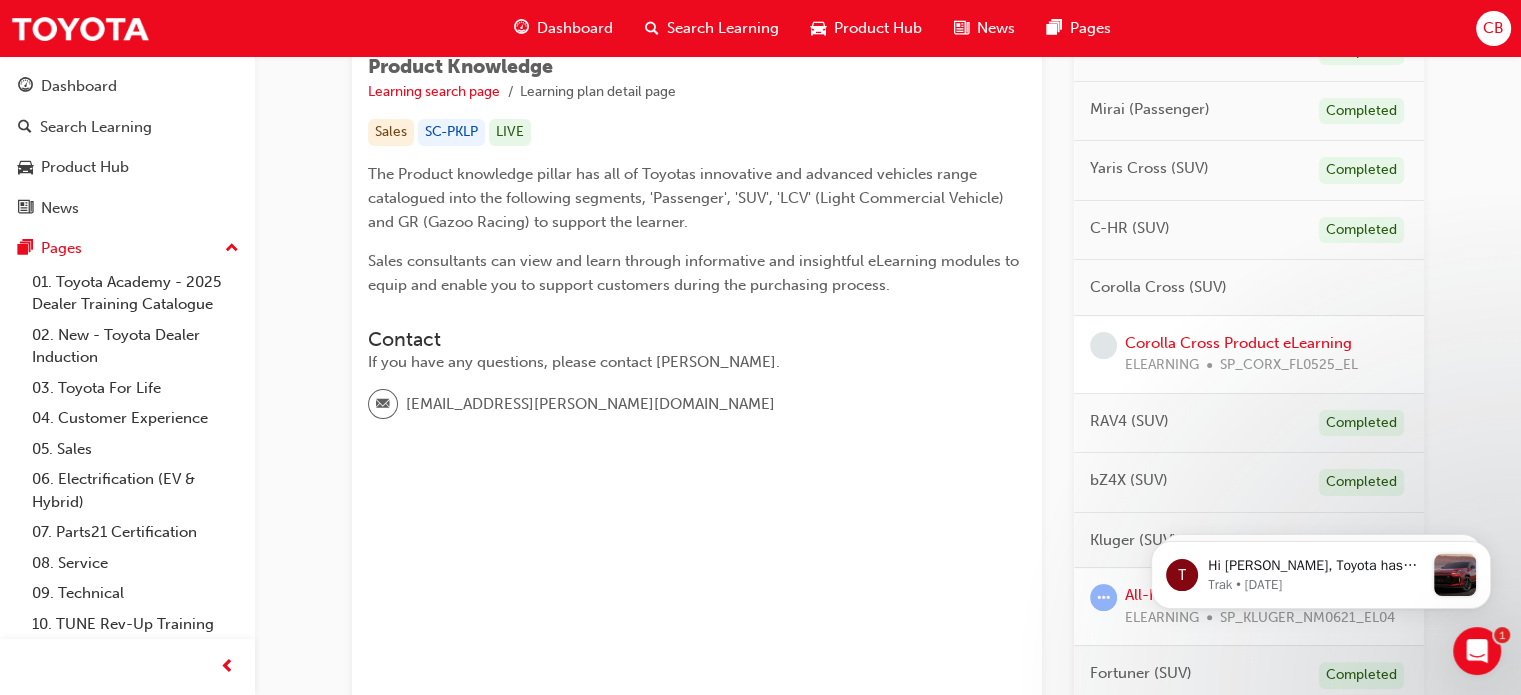 scroll, scrollTop: 400, scrollLeft: 0, axis: vertical 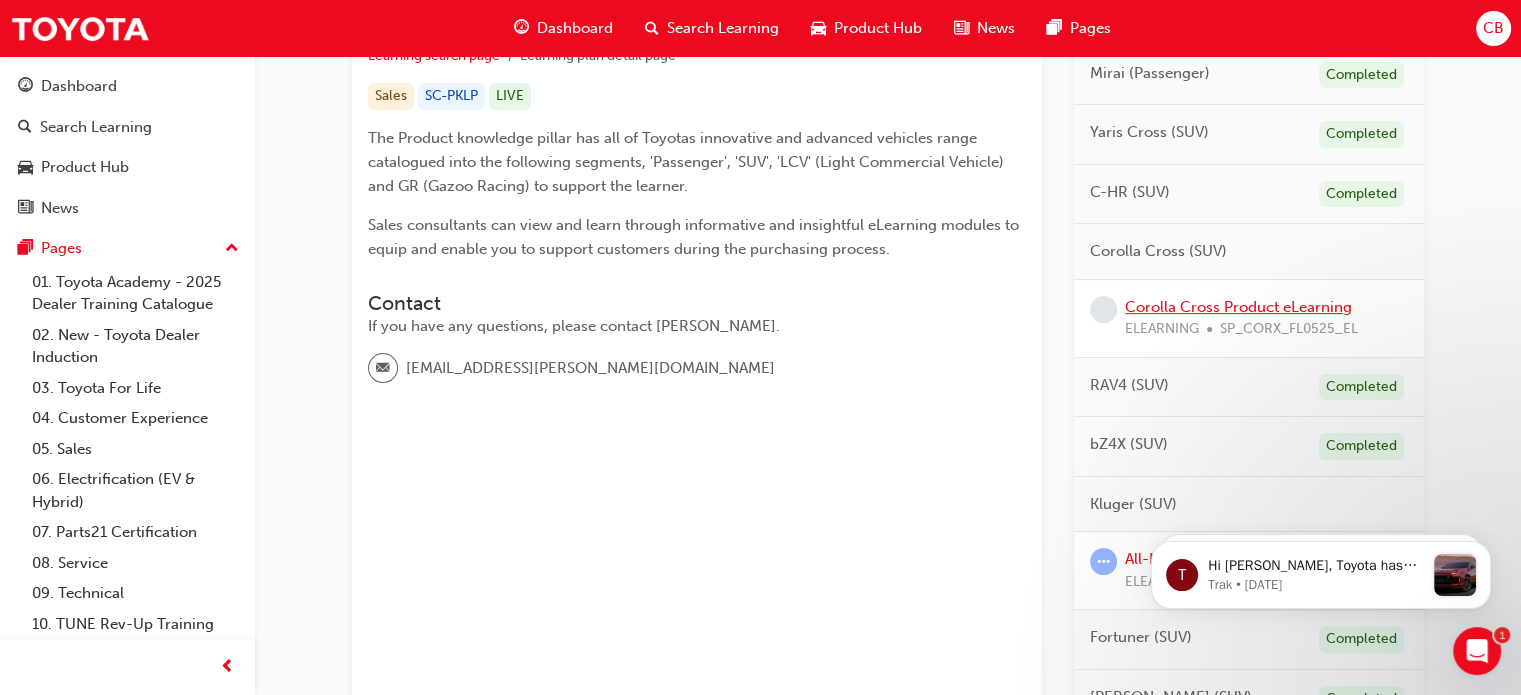 click on "Corolla Cross Product eLearning" at bounding box center (1238, 307) 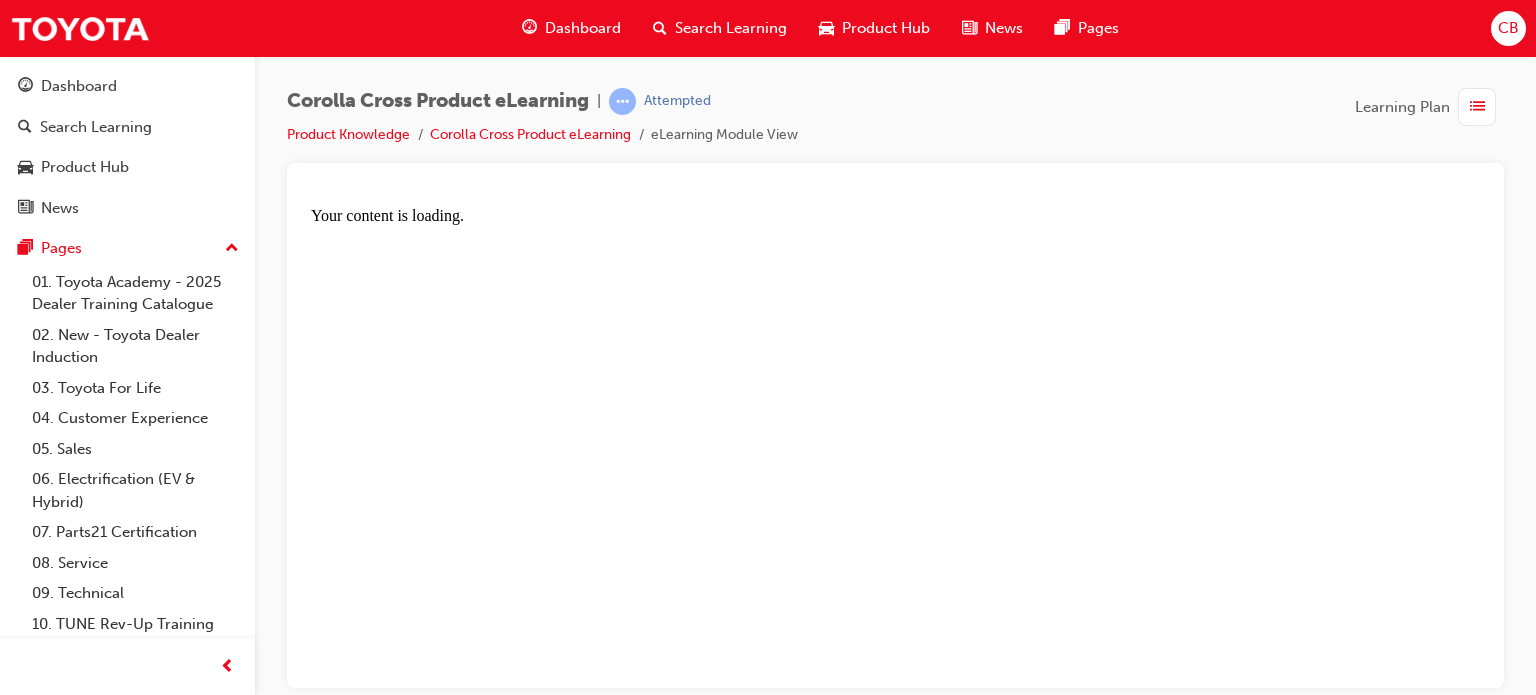 scroll, scrollTop: 0, scrollLeft: 0, axis: both 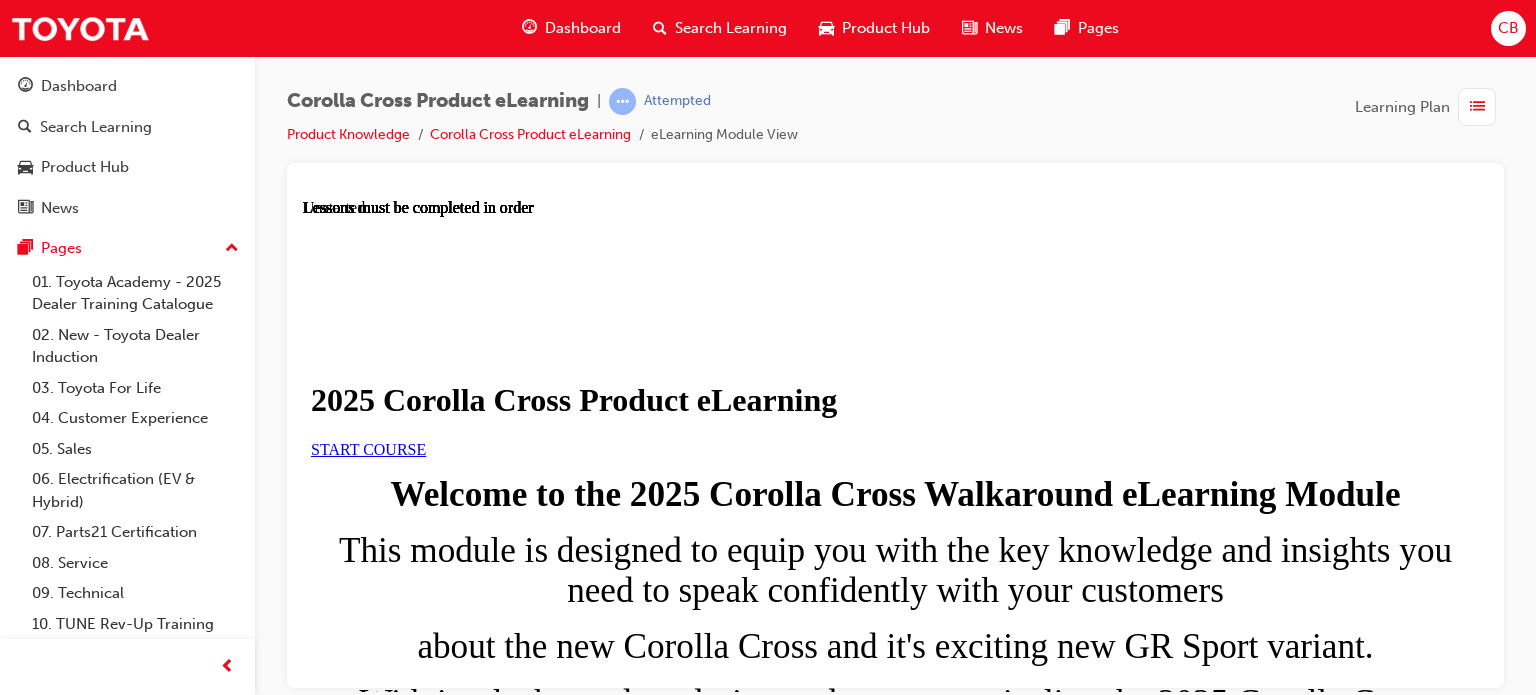 click on "START COURSE" at bounding box center (368, 448) 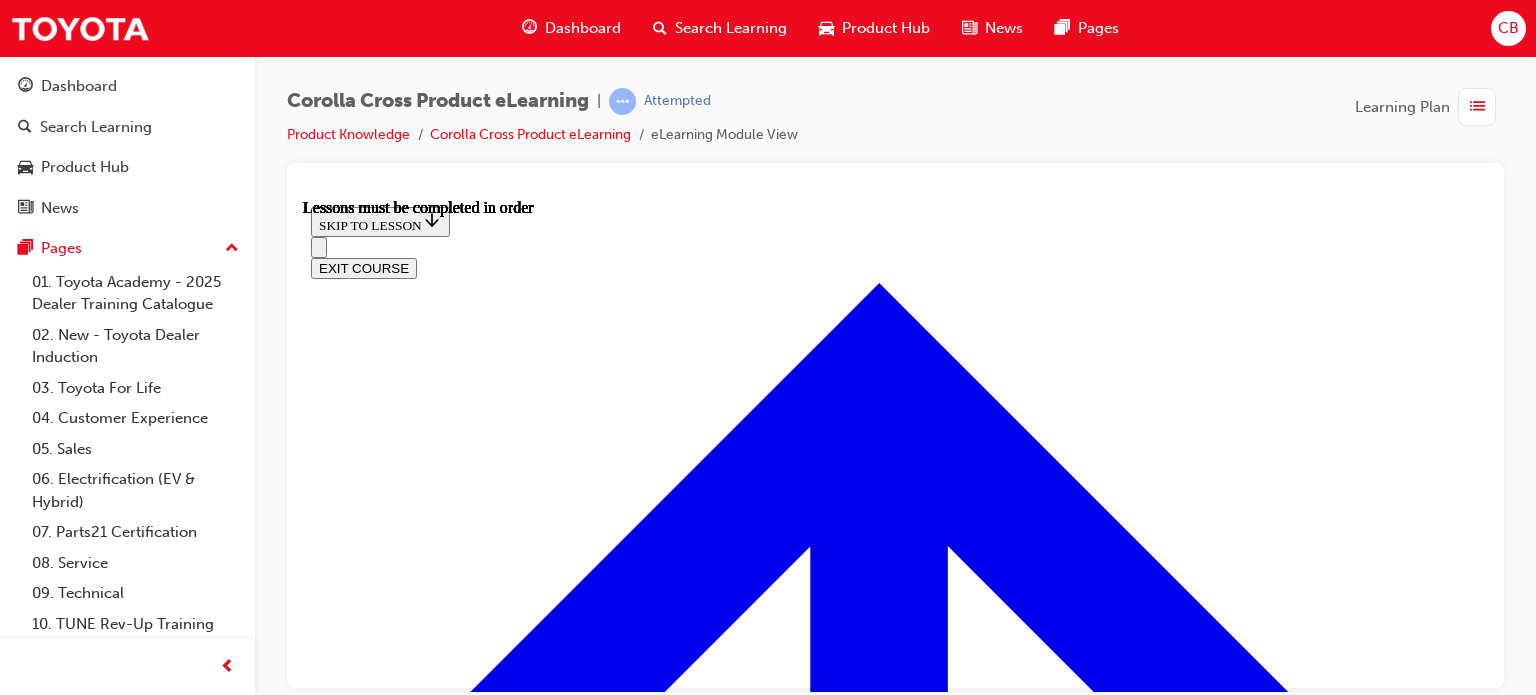 scroll, scrollTop: 1362, scrollLeft: 0, axis: vertical 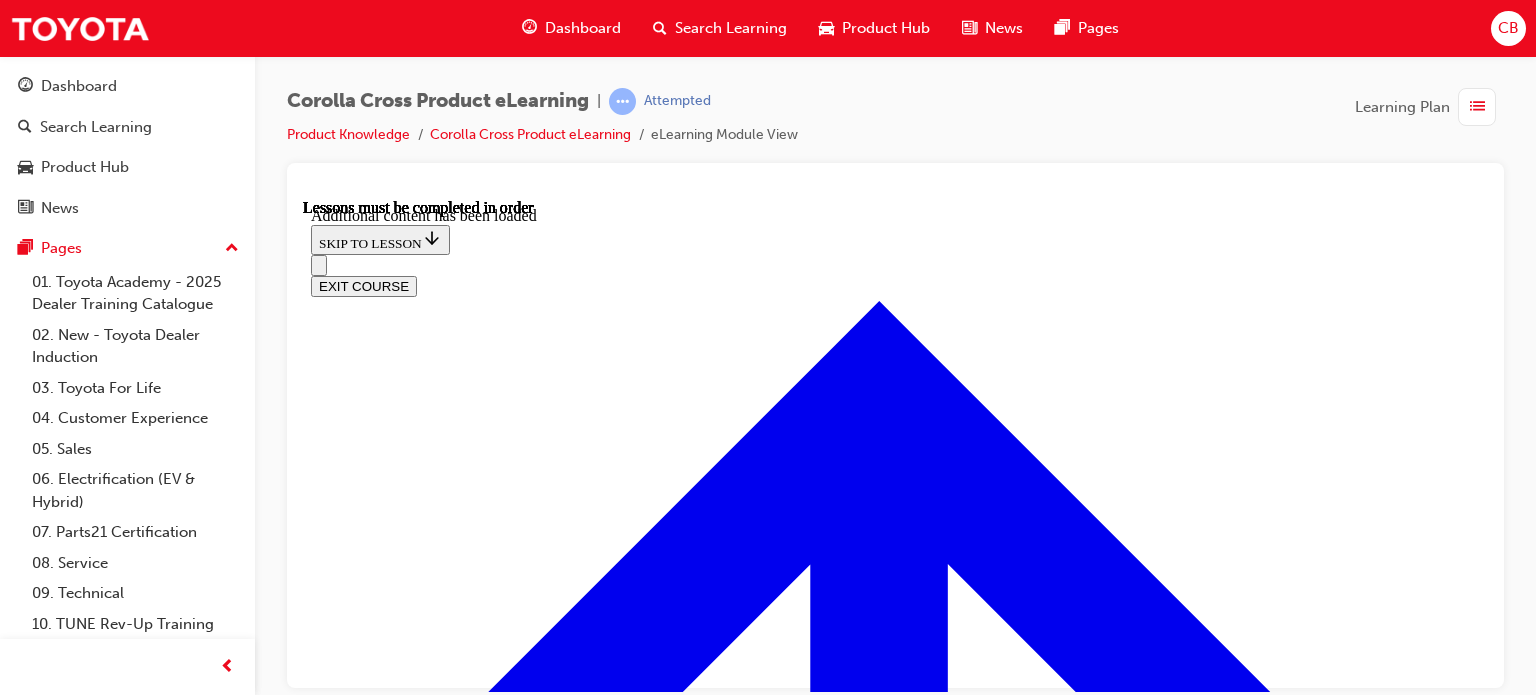 click on "KNOWLEDGE CHECK" at bounding box center [386, 8689] 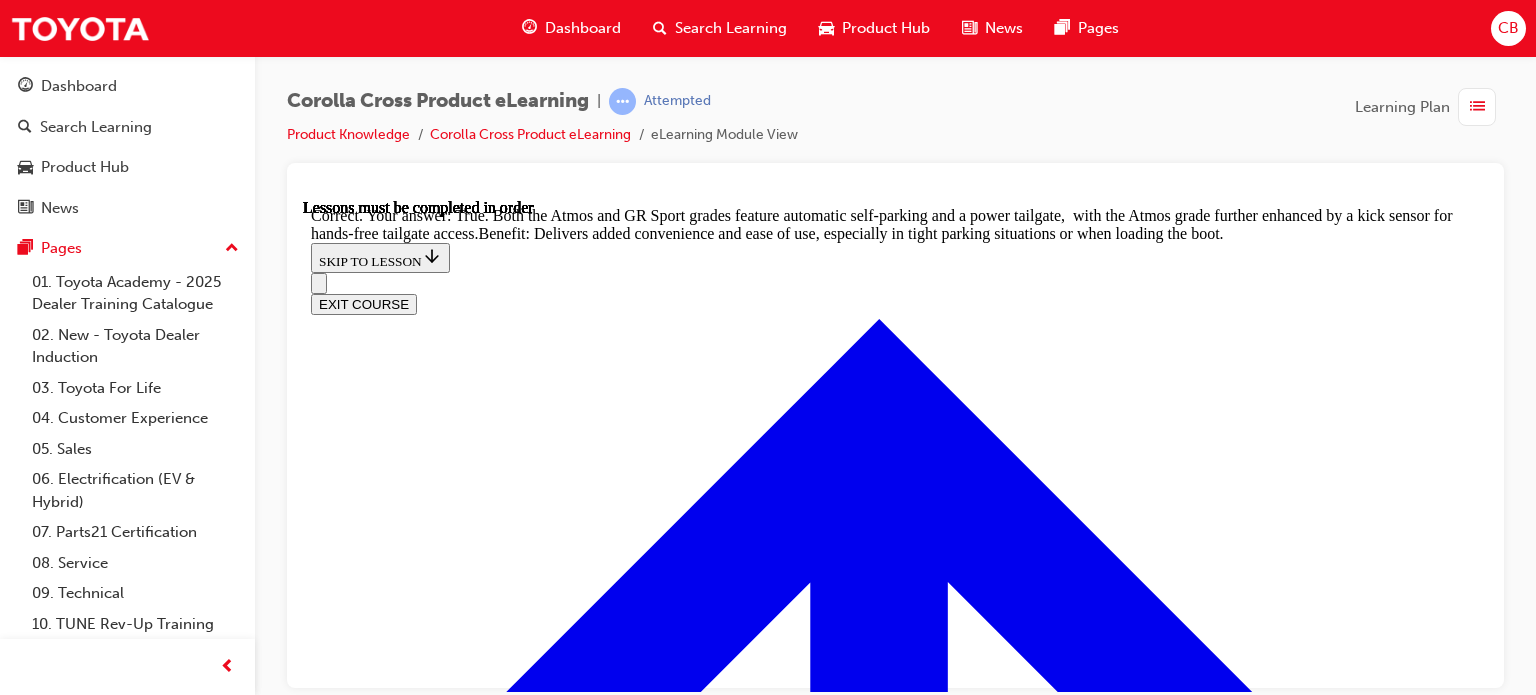 scroll, scrollTop: 4574, scrollLeft: 0, axis: vertical 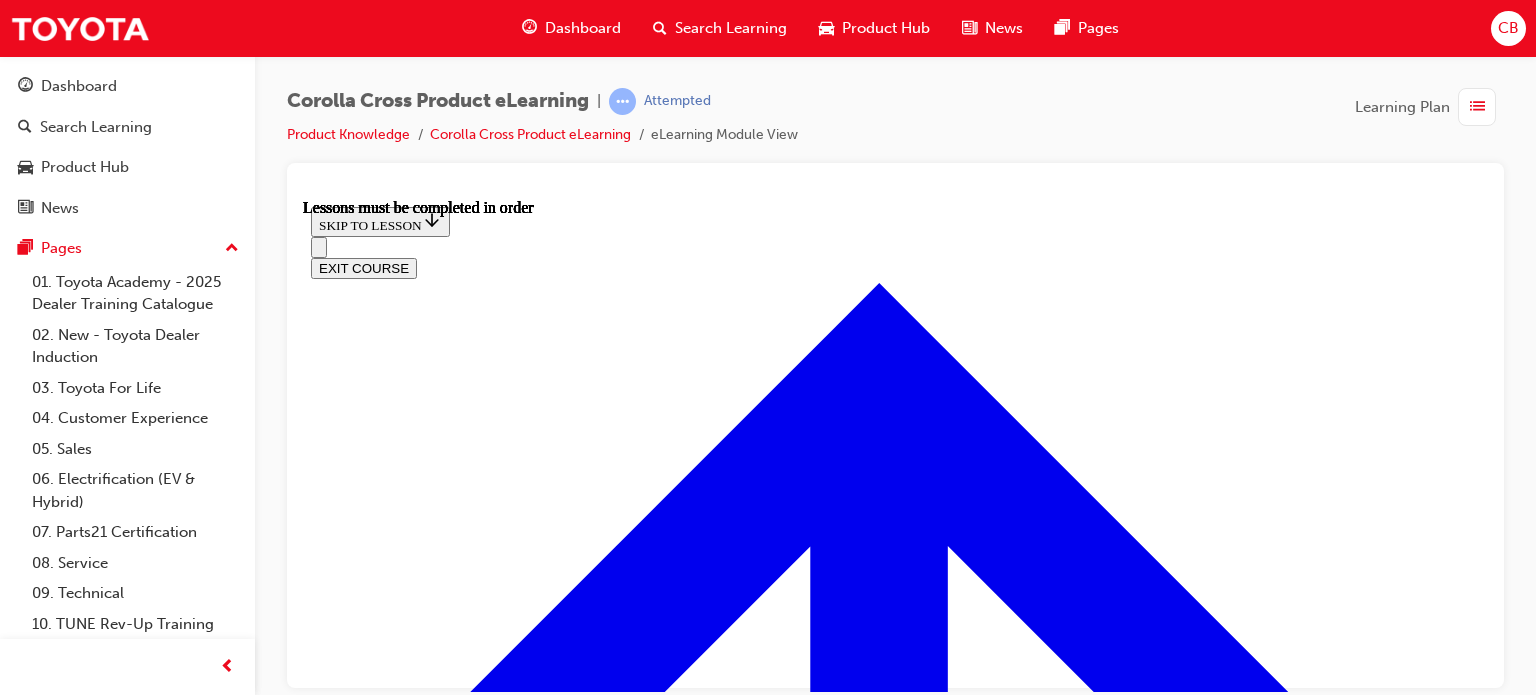 click at bounding box center (399, 4274) 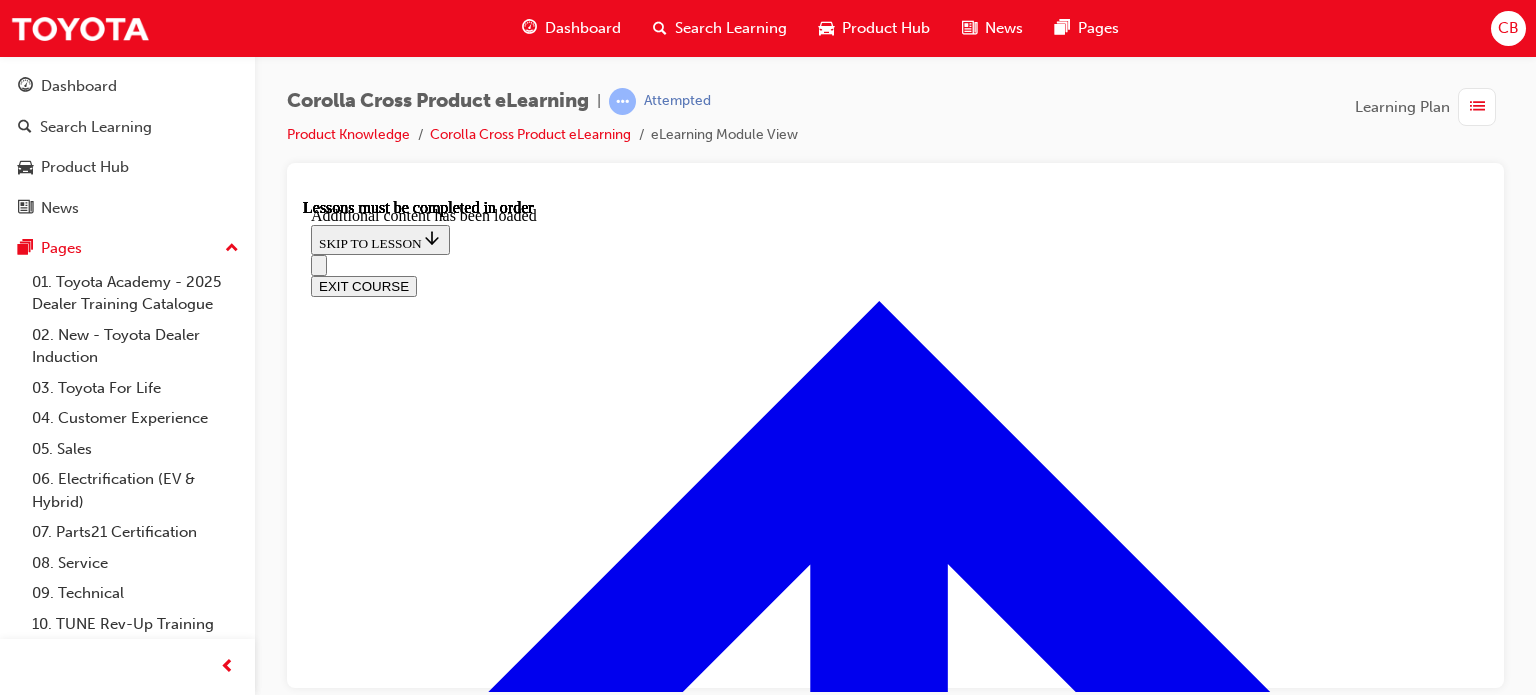 scroll, scrollTop: 2830, scrollLeft: 0, axis: vertical 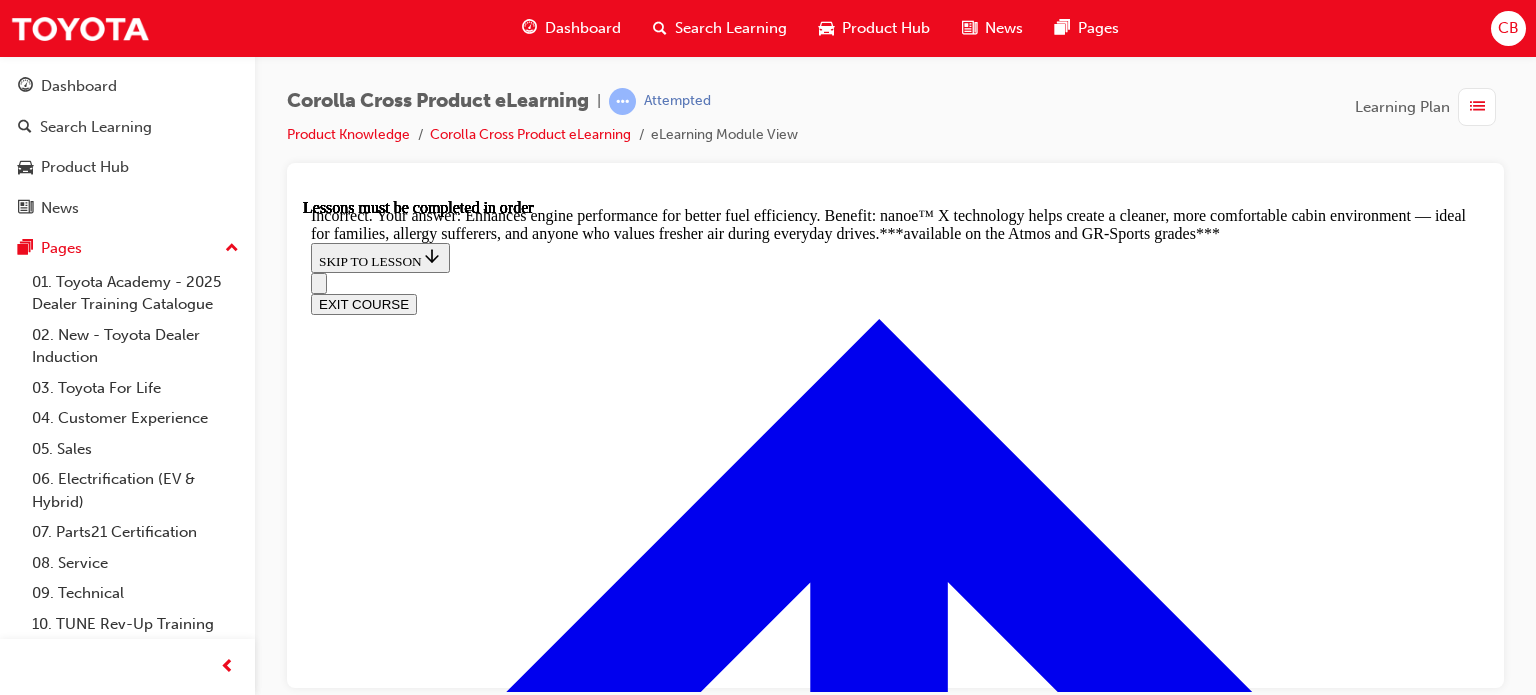 drag, startPoint x: 856, startPoint y: 653, endPoint x: 870, endPoint y: 648, distance: 14.866069 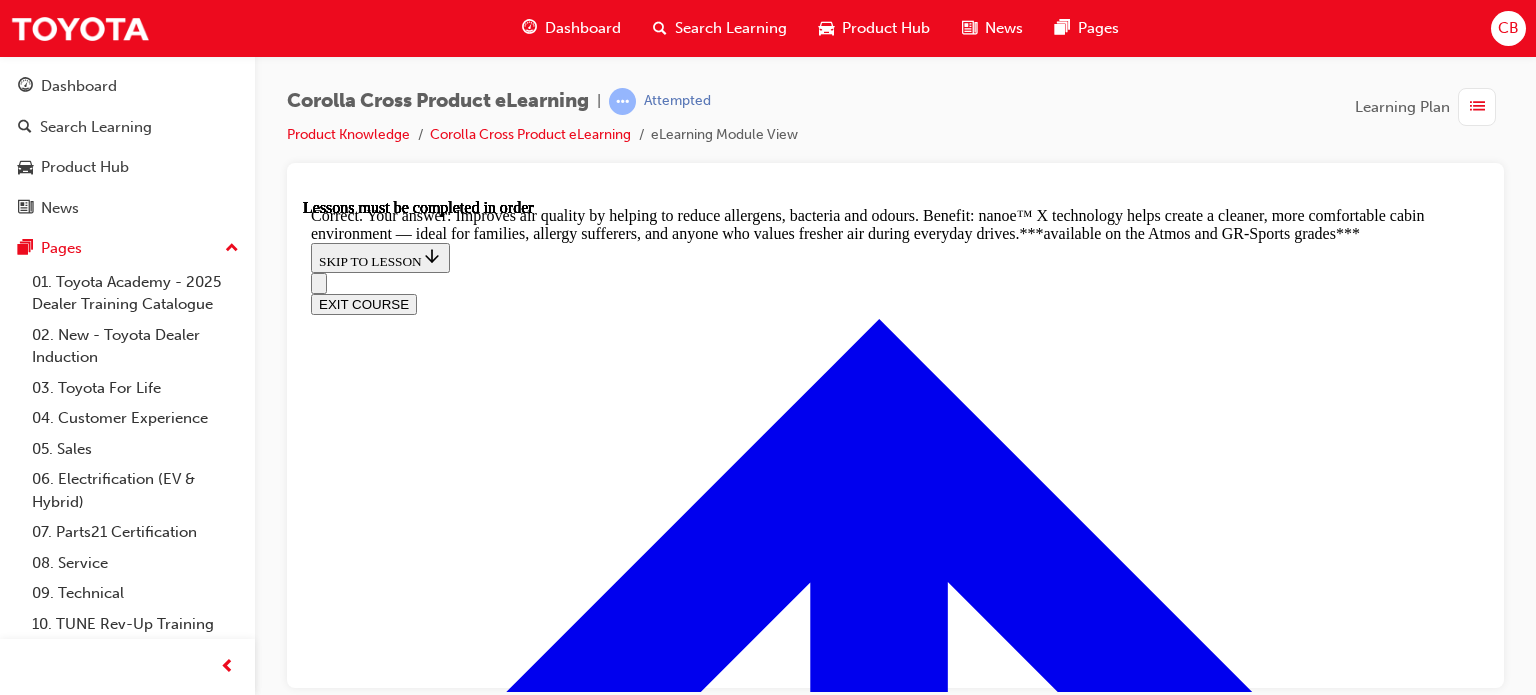 scroll, scrollTop: 3847, scrollLeft: 0, axis: vertical 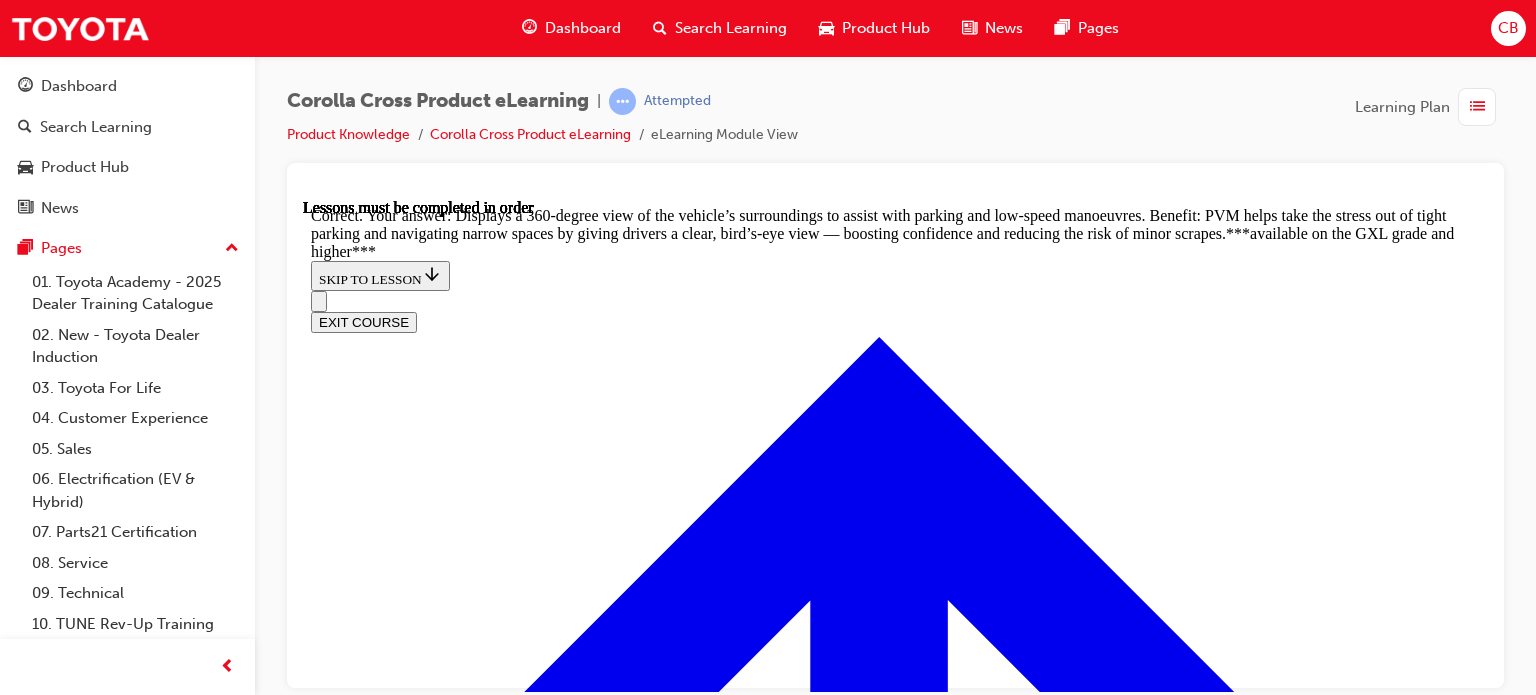 click on "NEXT LESSON" at bounding box center (363, 22585) 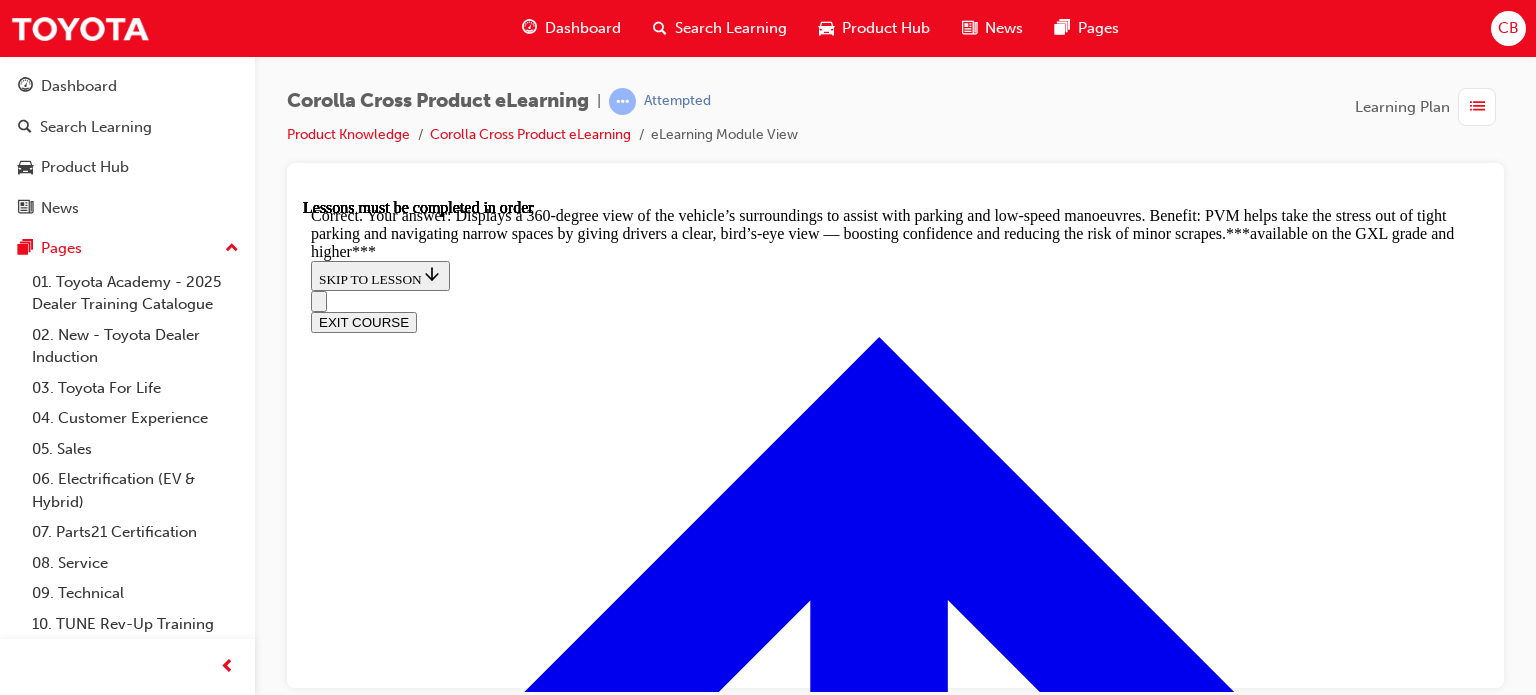 scroll, scrollTop: 0, scrollLeft: 0, axis: both 